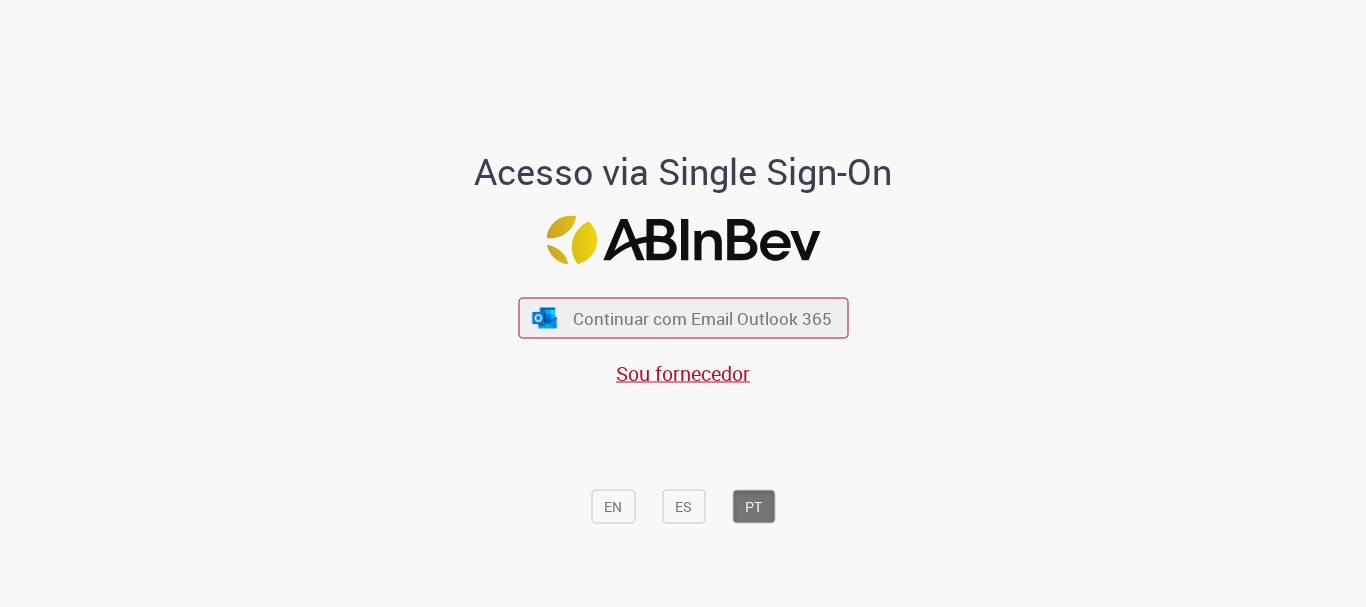 scroll, scrollTop: 0, scrollLeft: 0, axis: both 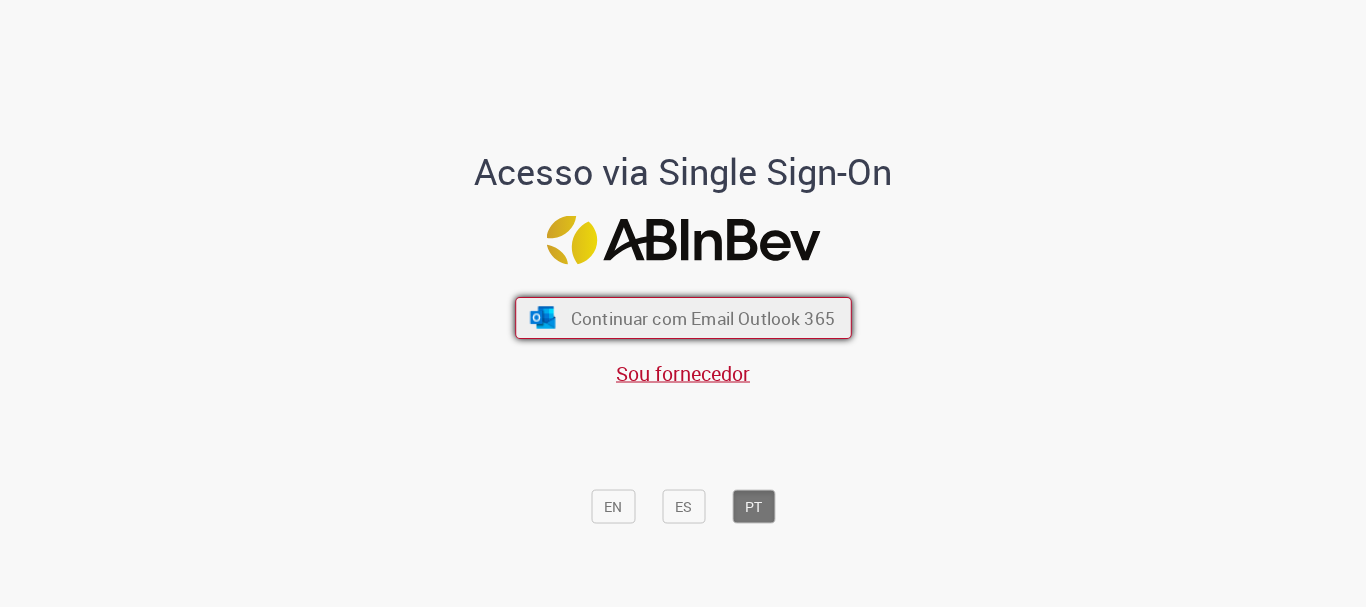 click on "Continuar com Email Outlook 365" at bounding box center [683, 318] 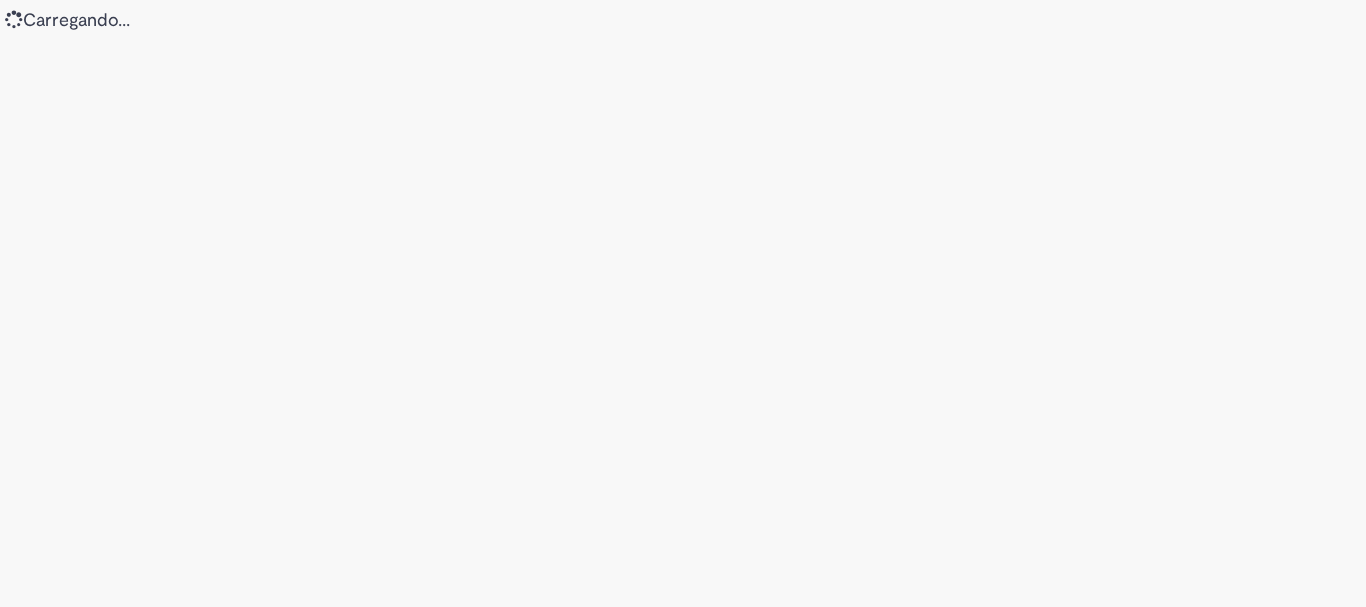 scroll, scrollTop: 0, scrollLeft: 0, axis: both 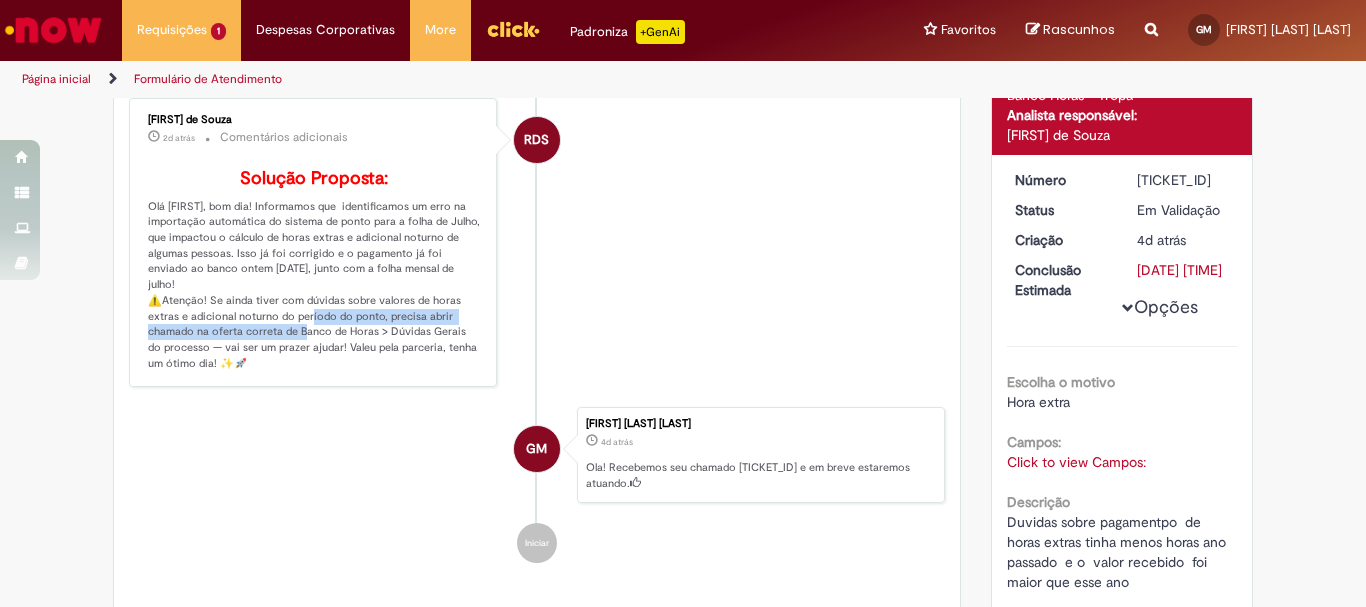 drag, startPoint x: 290, startPoint y: 346, endPoint x: 297, endPoint y: 333, distance: 14.764823 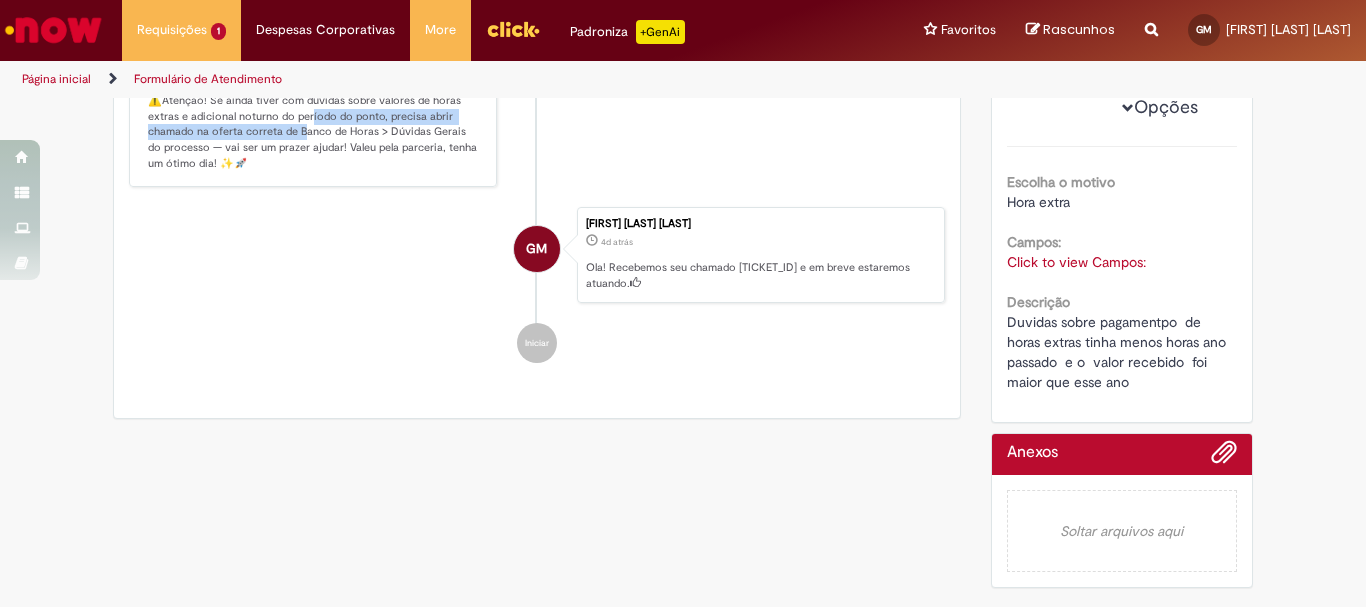 scroll, scrollTop: 0, scrollLeft: 0, axis: both 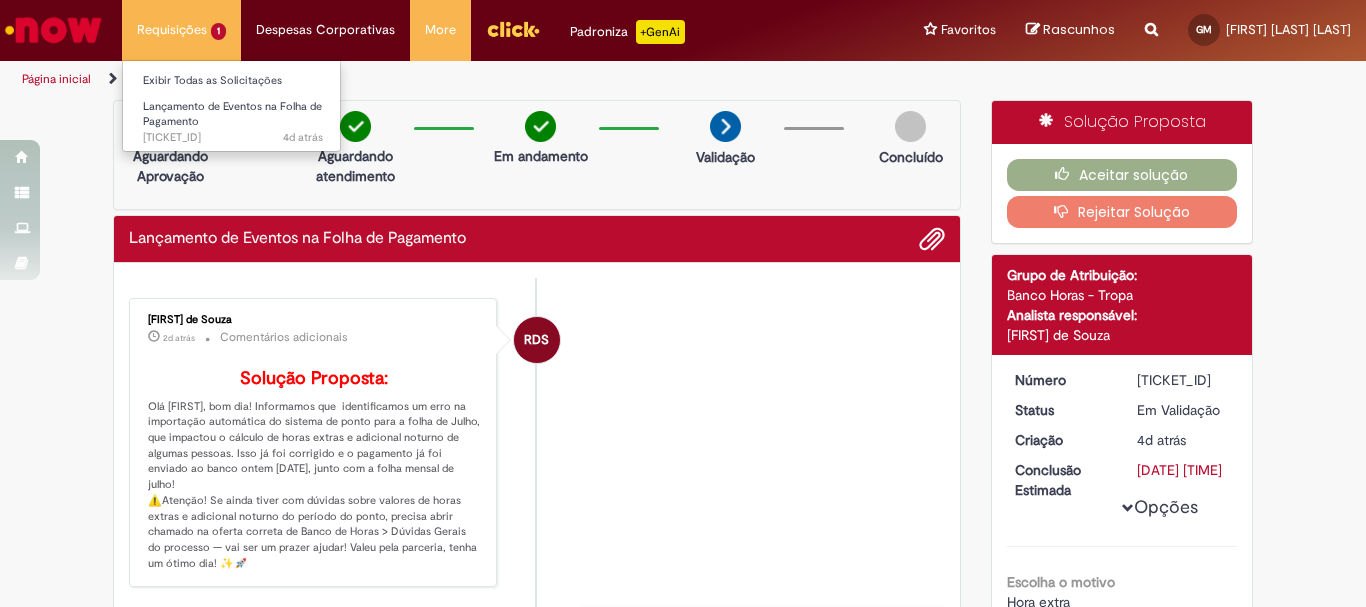 click on "Requisições   1
Exibir Todas as Solicitações
Lançamento de Eventos na Folha de Pagamento
4d atrás 4 dias atrás  [TICKET_ID]" at bounding box center [181, 30] 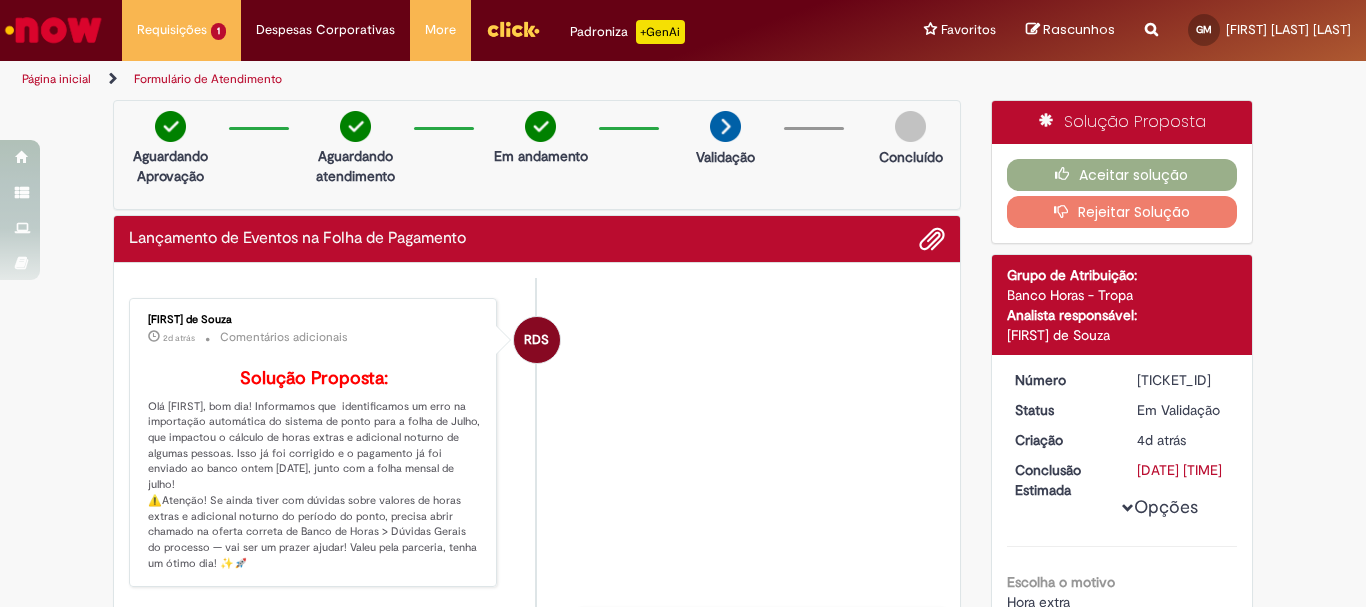 click on "Página inicial" at bounding box center (56, 79) 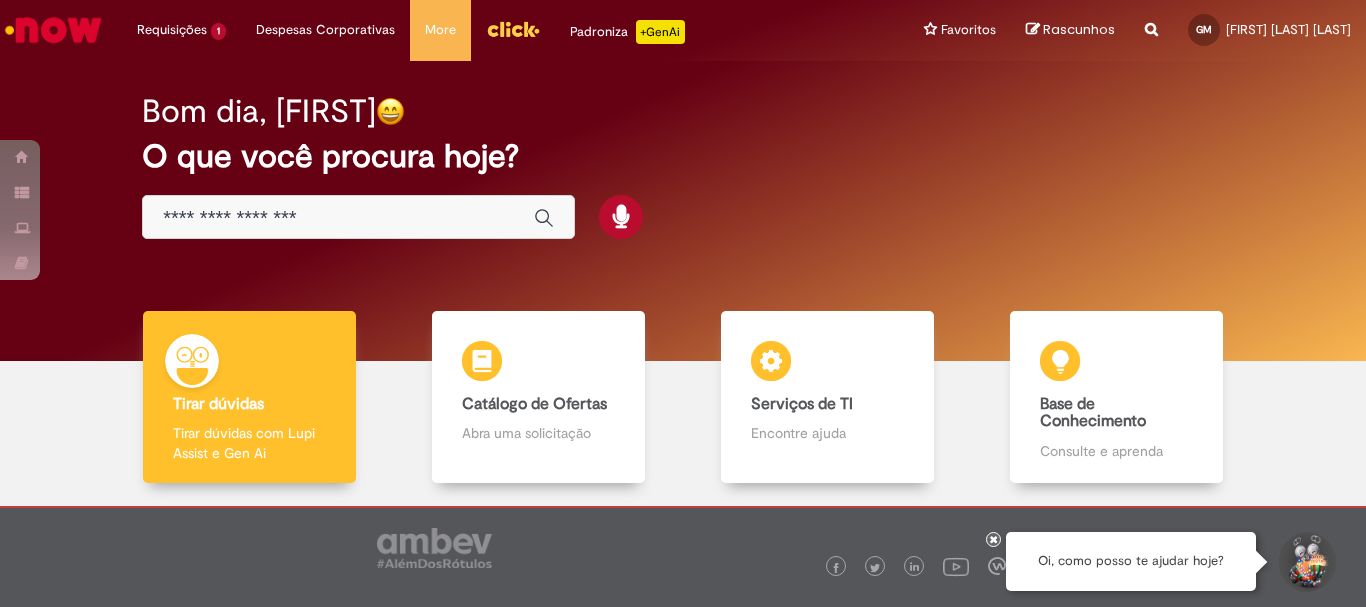 click at bounding box center (338, 218) 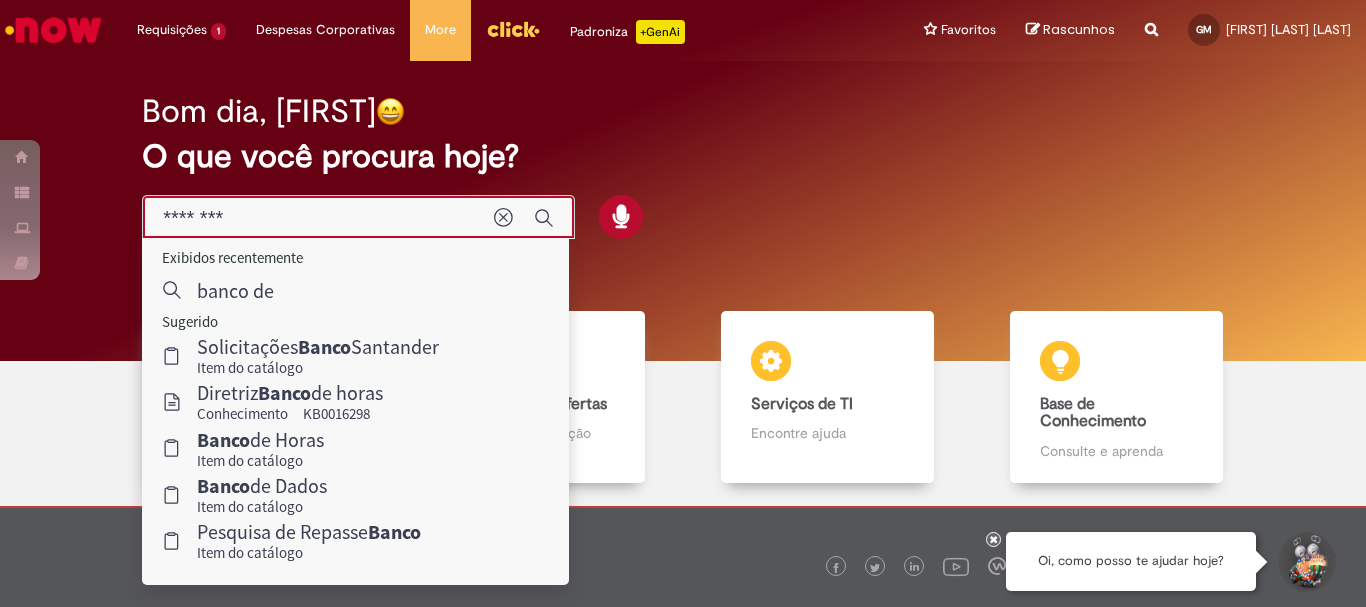 type on "********" 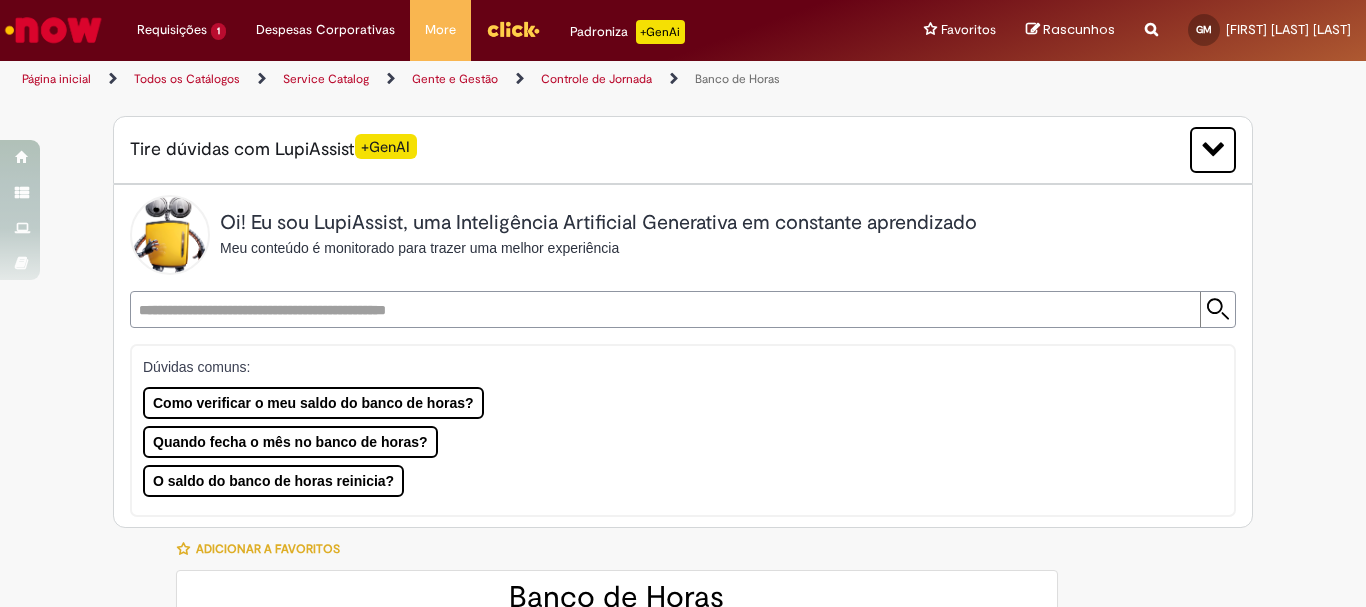 type on "********" 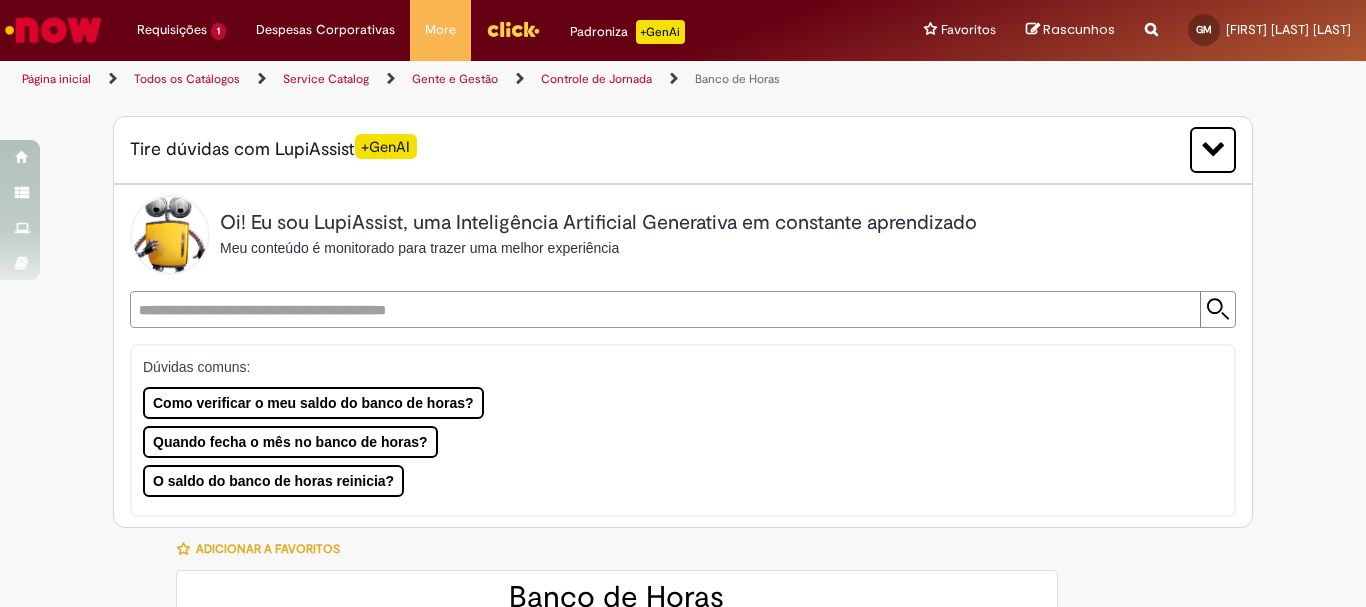 type on "**********" 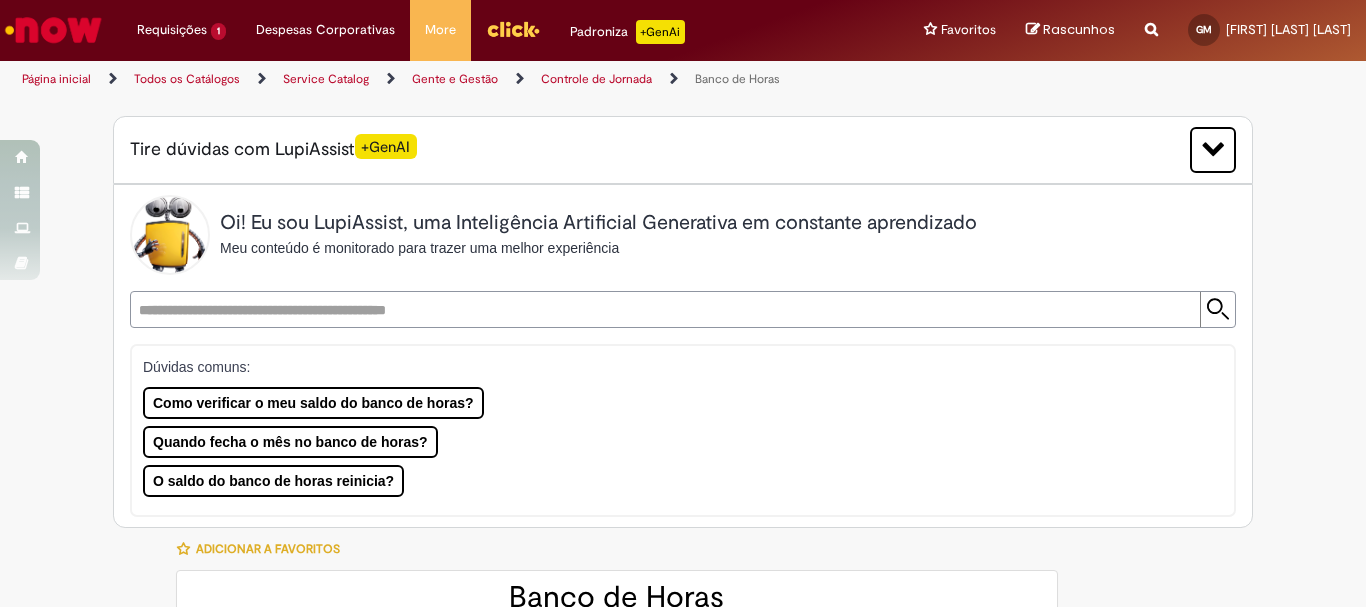 type on "**********" 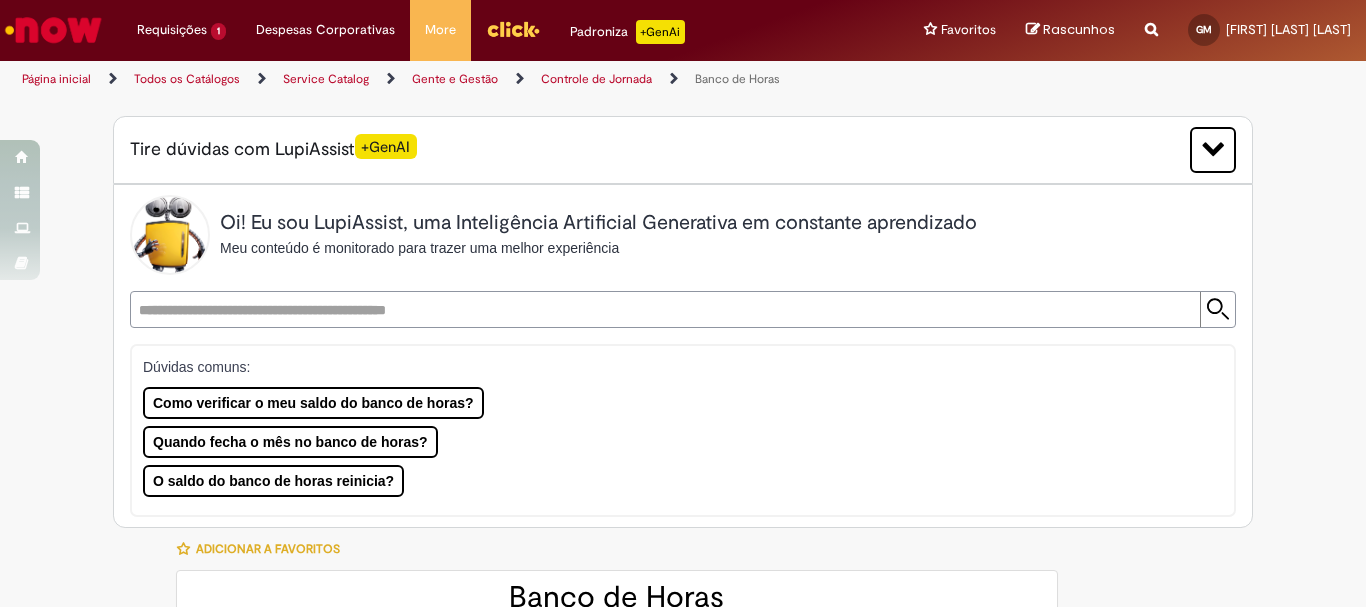 type on "**********" 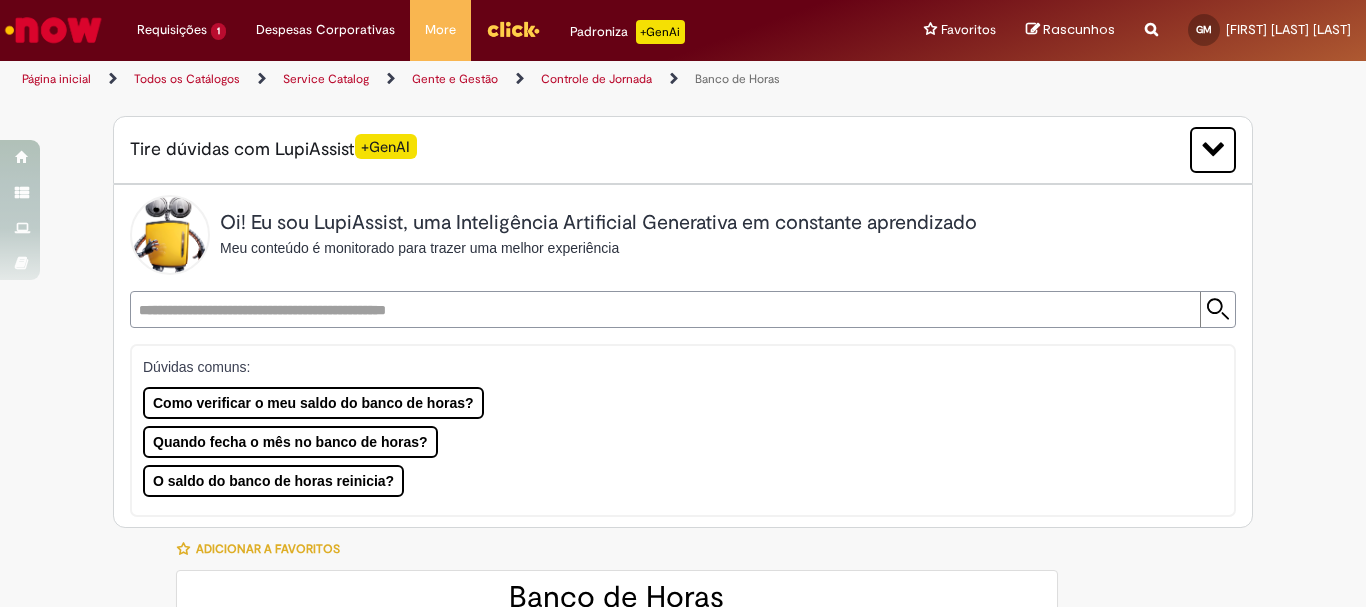 type on "**********" 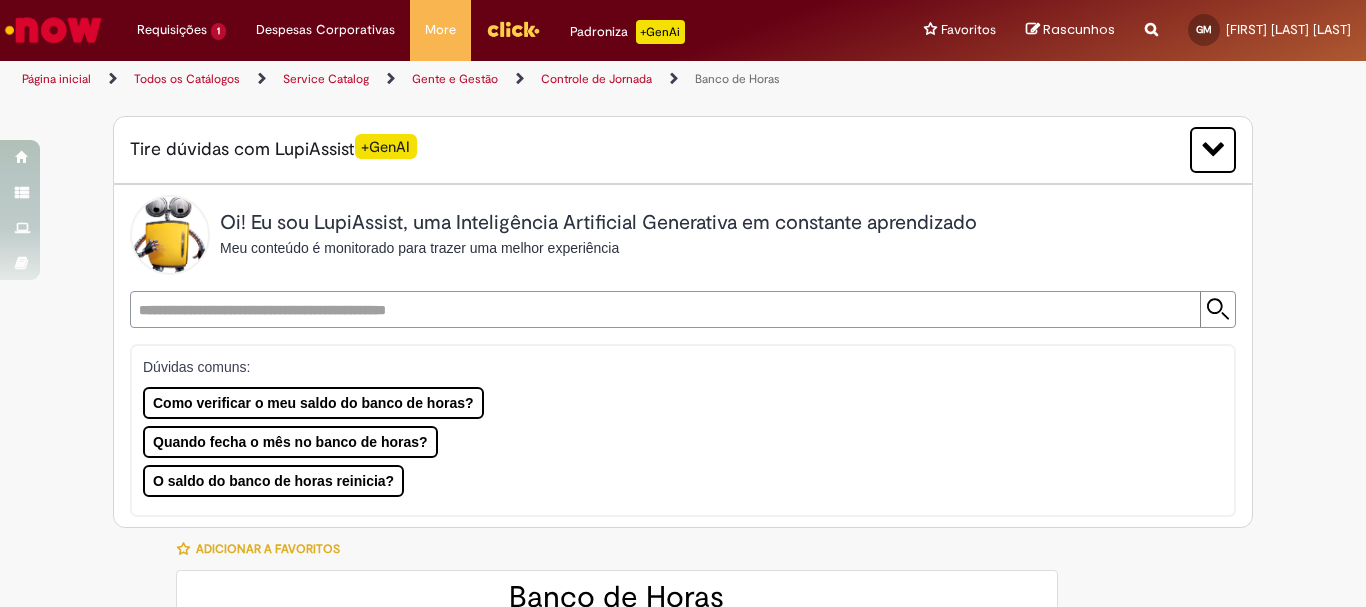 type on "****" 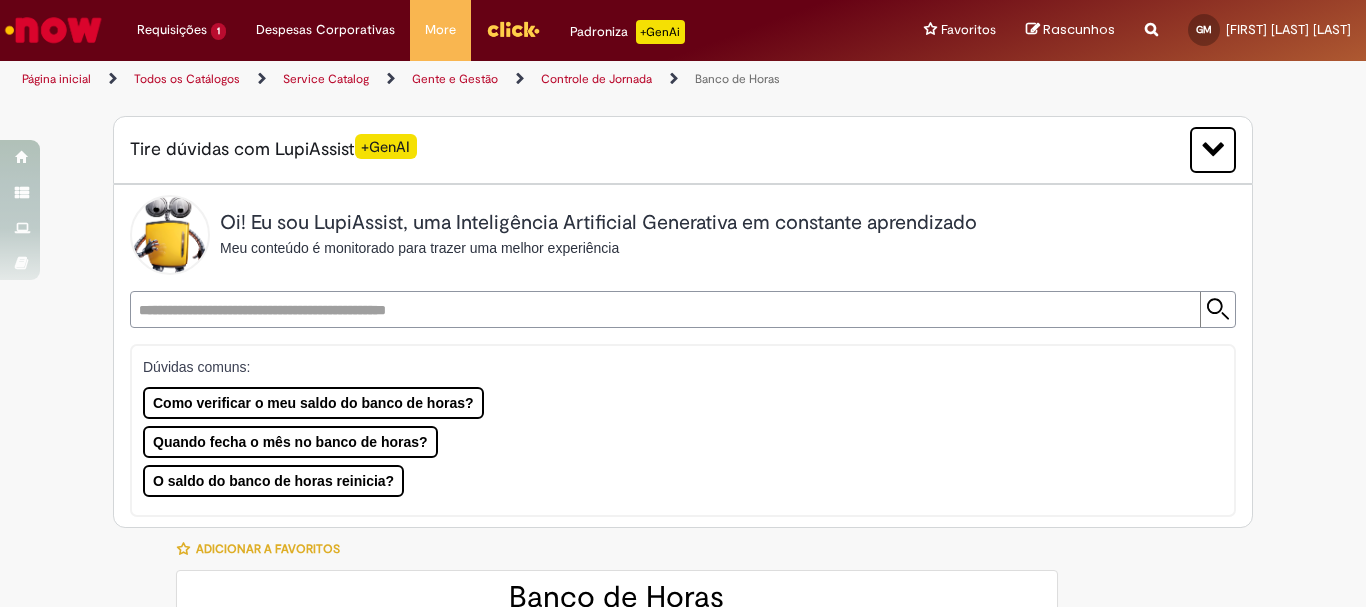 type on "**********" 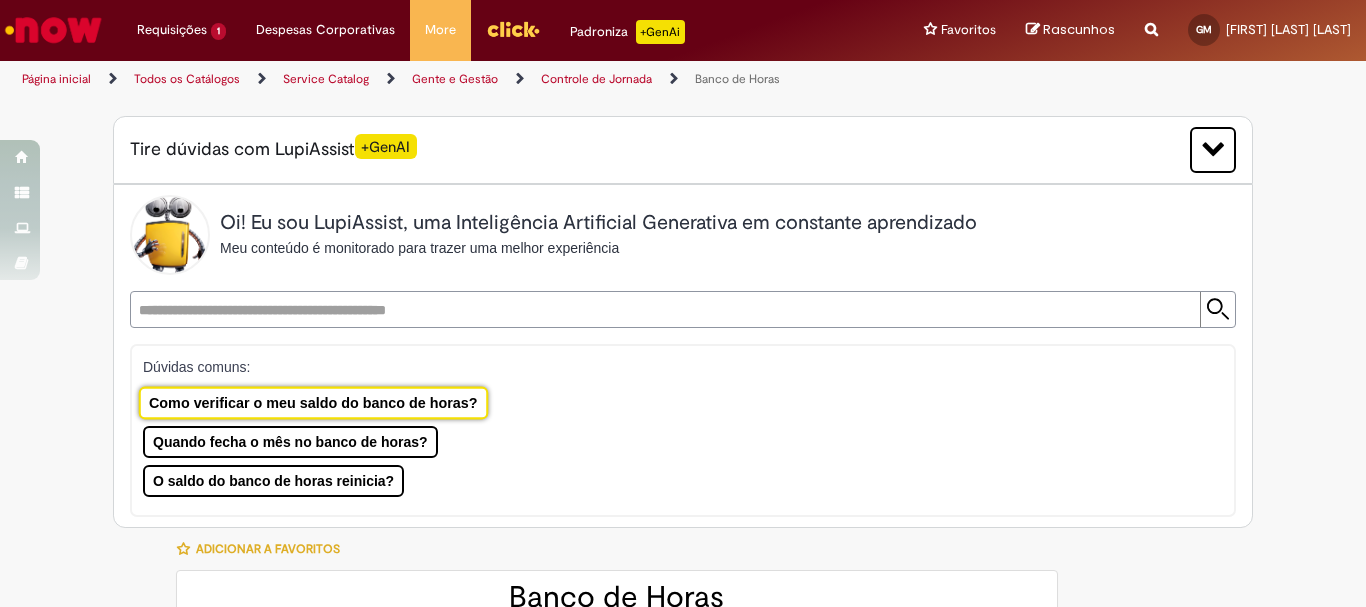 type on "**********" 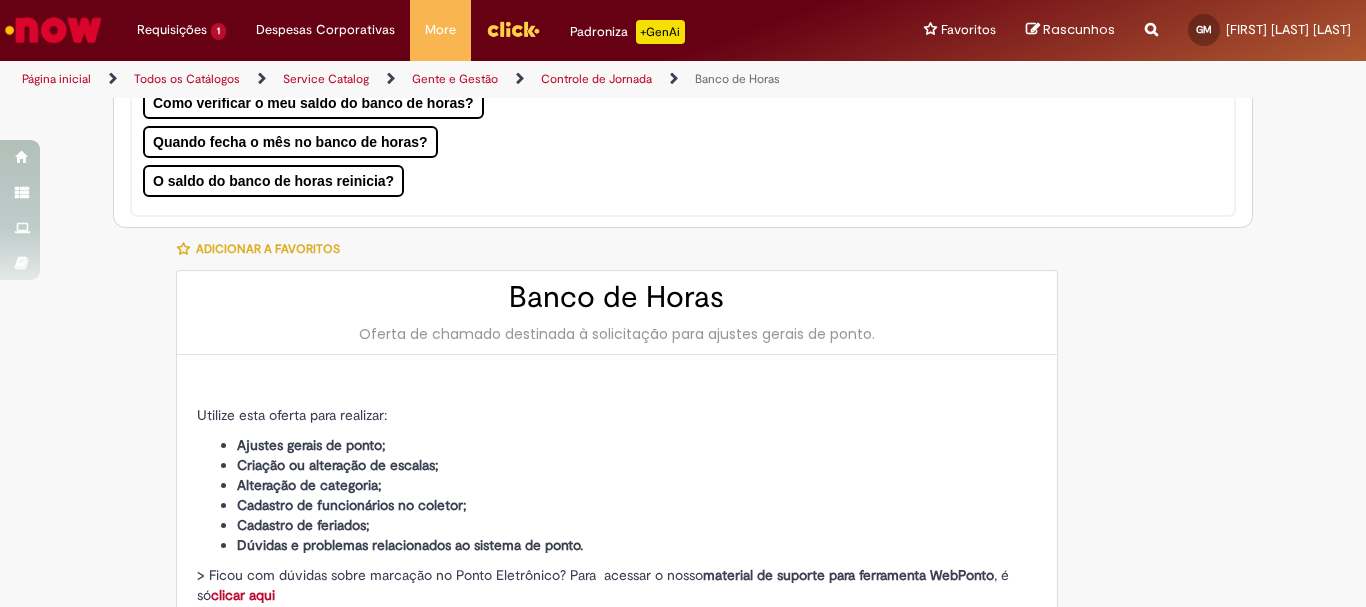 scroll, scrollTop: 400, scrollLeft: 0, axis: vertical 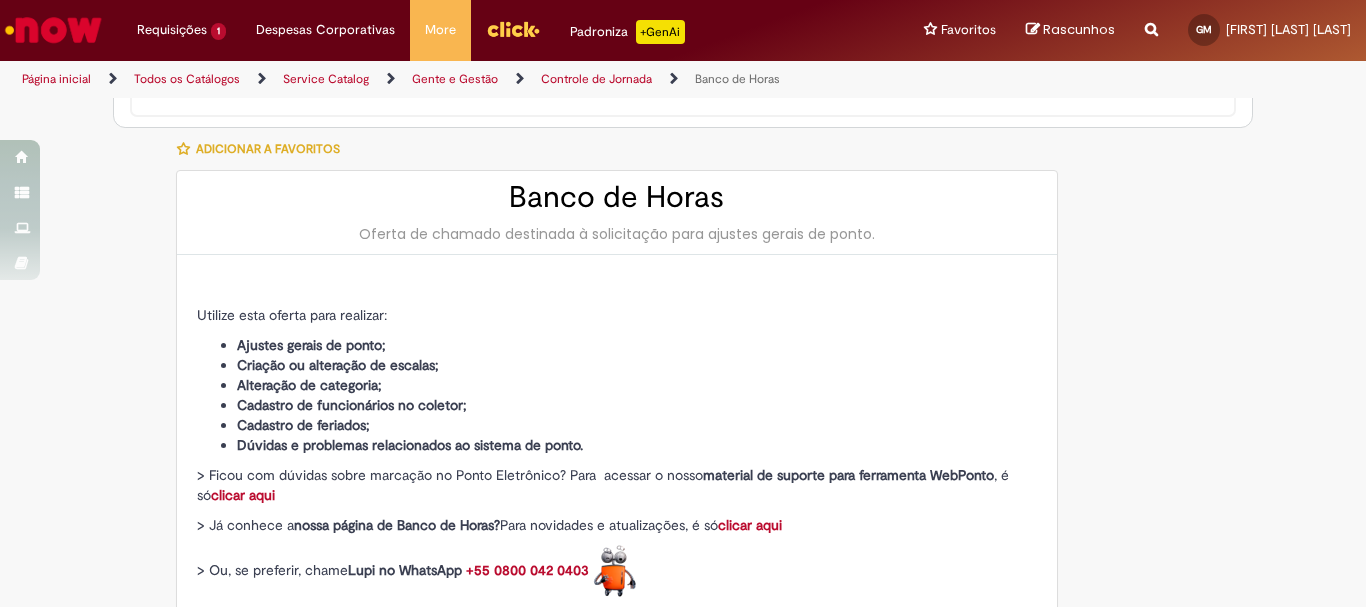 click on "clicar aqui" at bounding box center [750, 525] 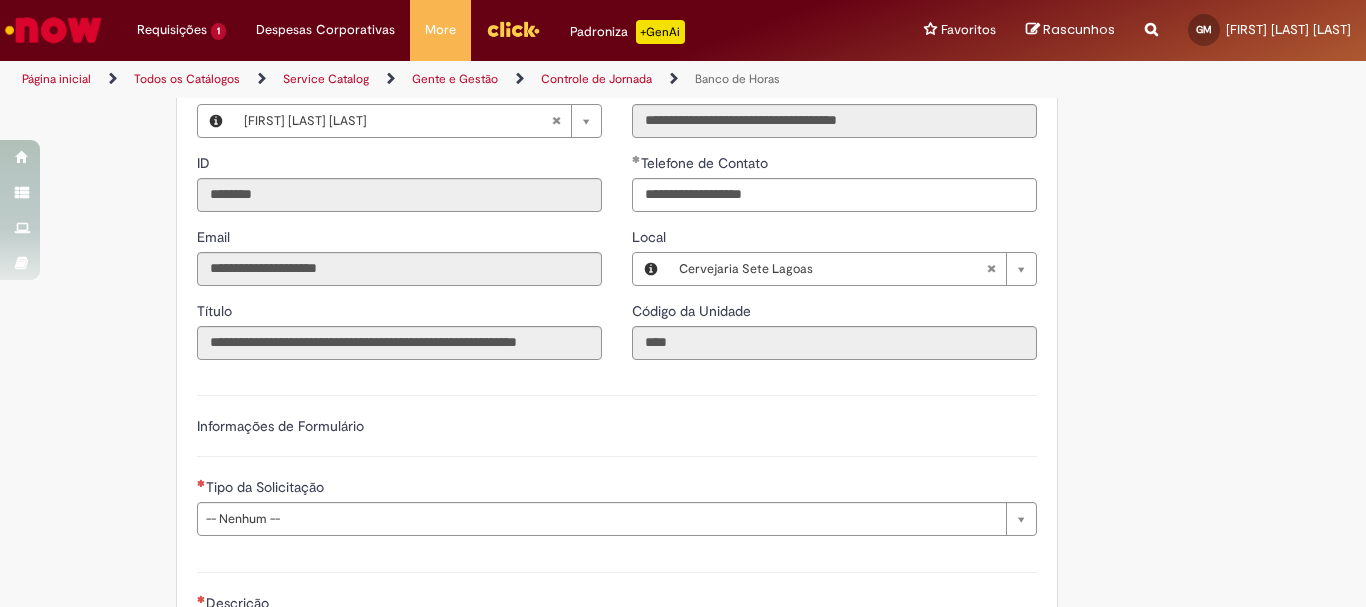 scroll, scrollTop: 1100, scrollLeft: 0, axis: vertical 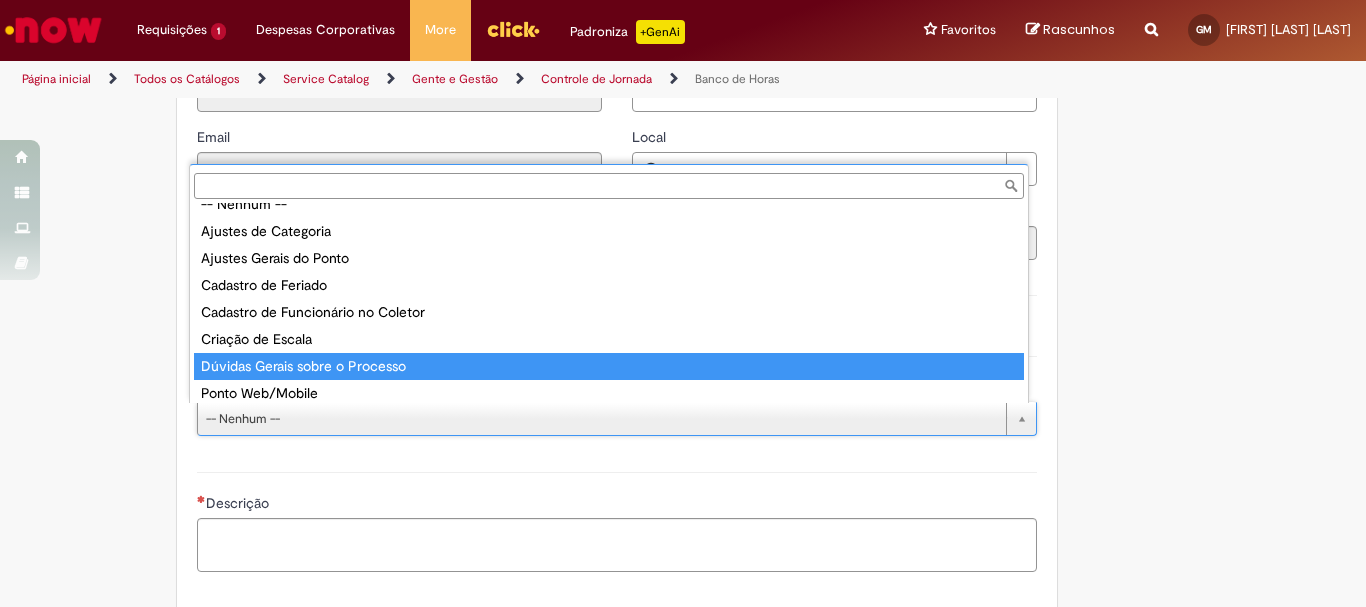 type on "**********" 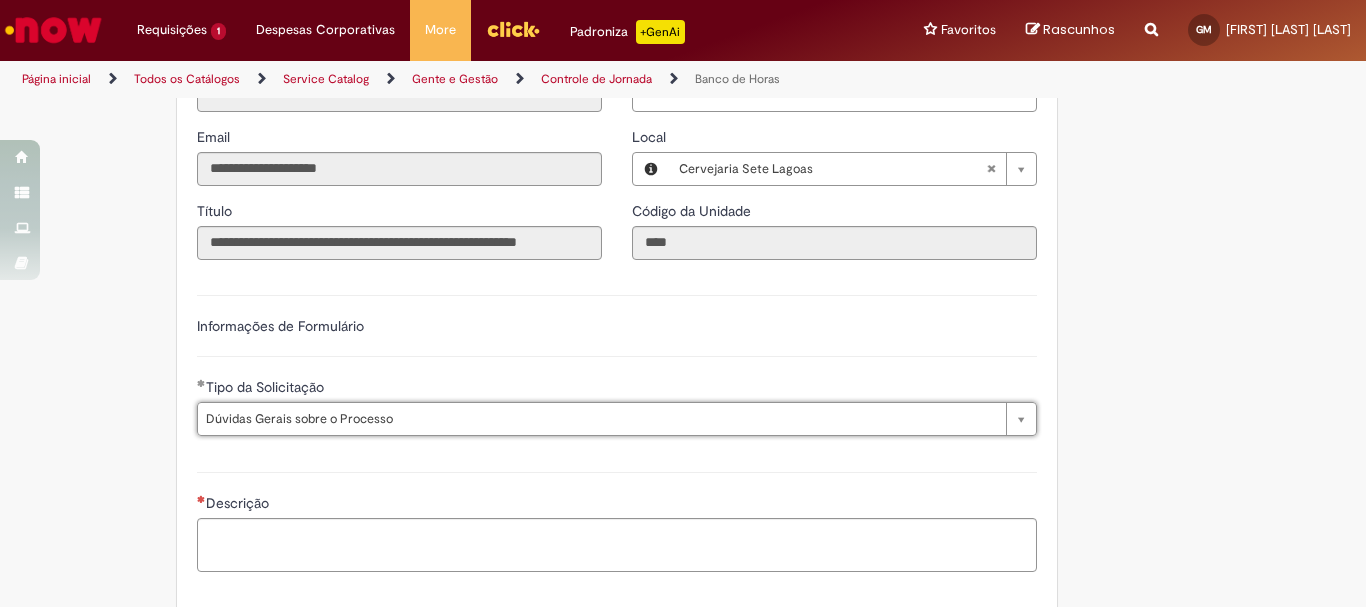 scroll, scrollTop: 1200, scrollLeft: 0, axis: vertical 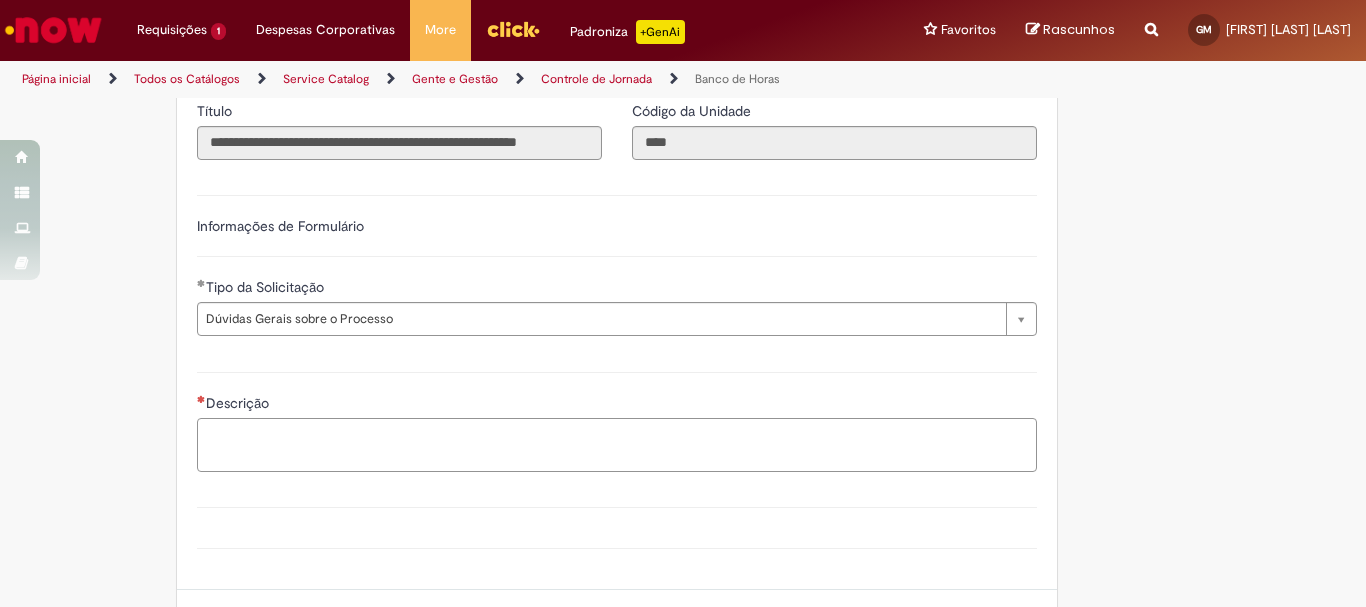 click on "Descrição" at bounding box center (617, 445) 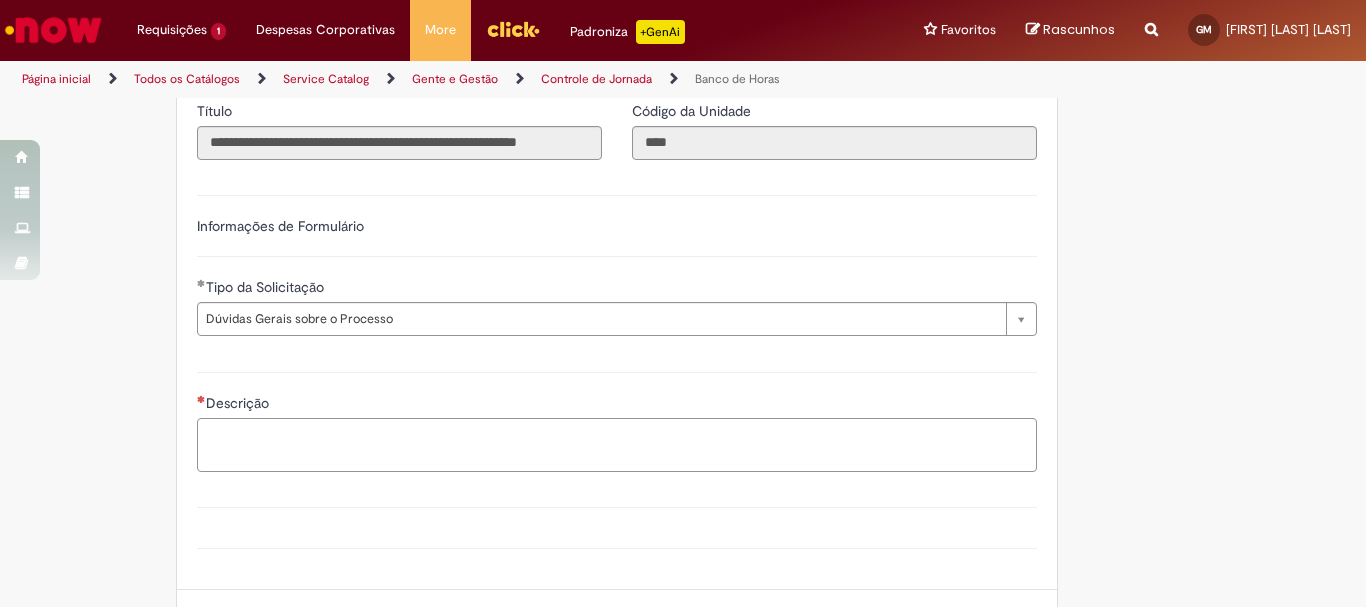 type on "*" 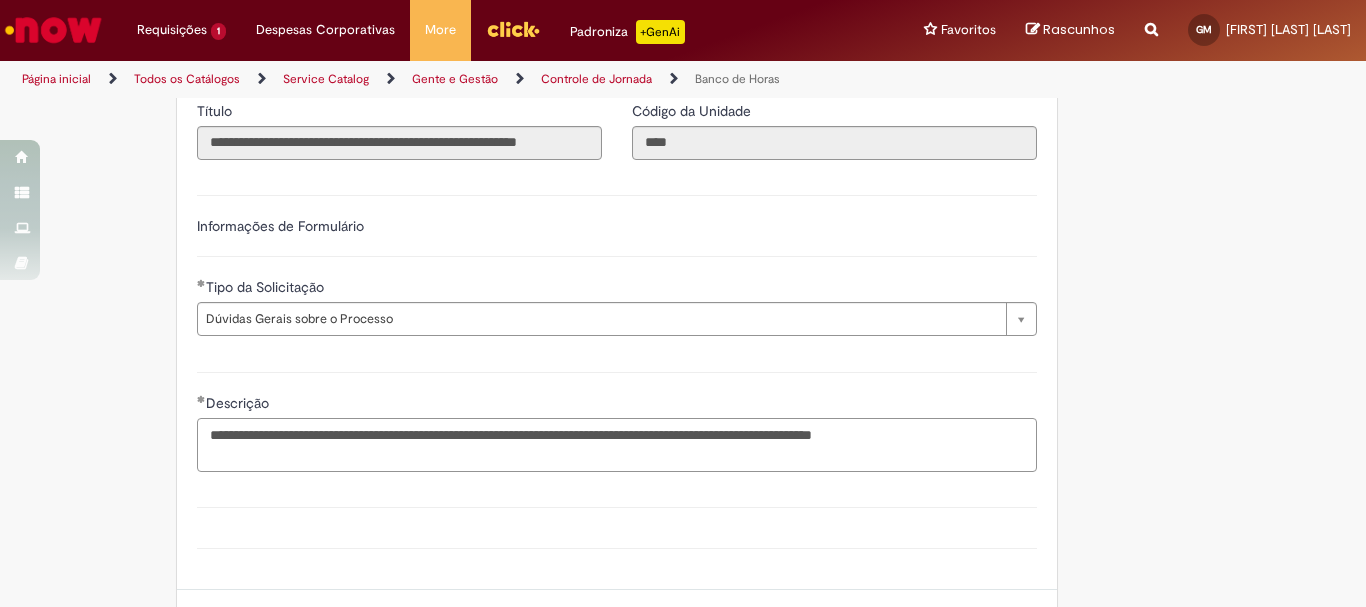 scroll, scrollTop: 1368, scrollLeft: 0, axis: vertical 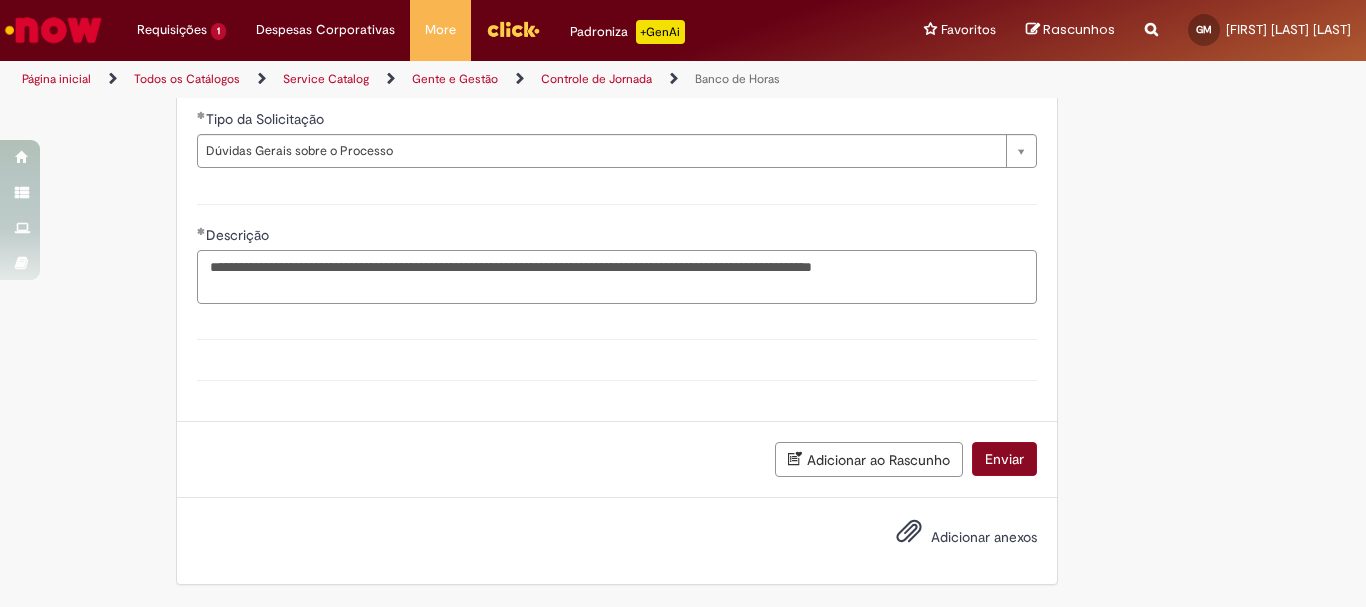 type on "**********" 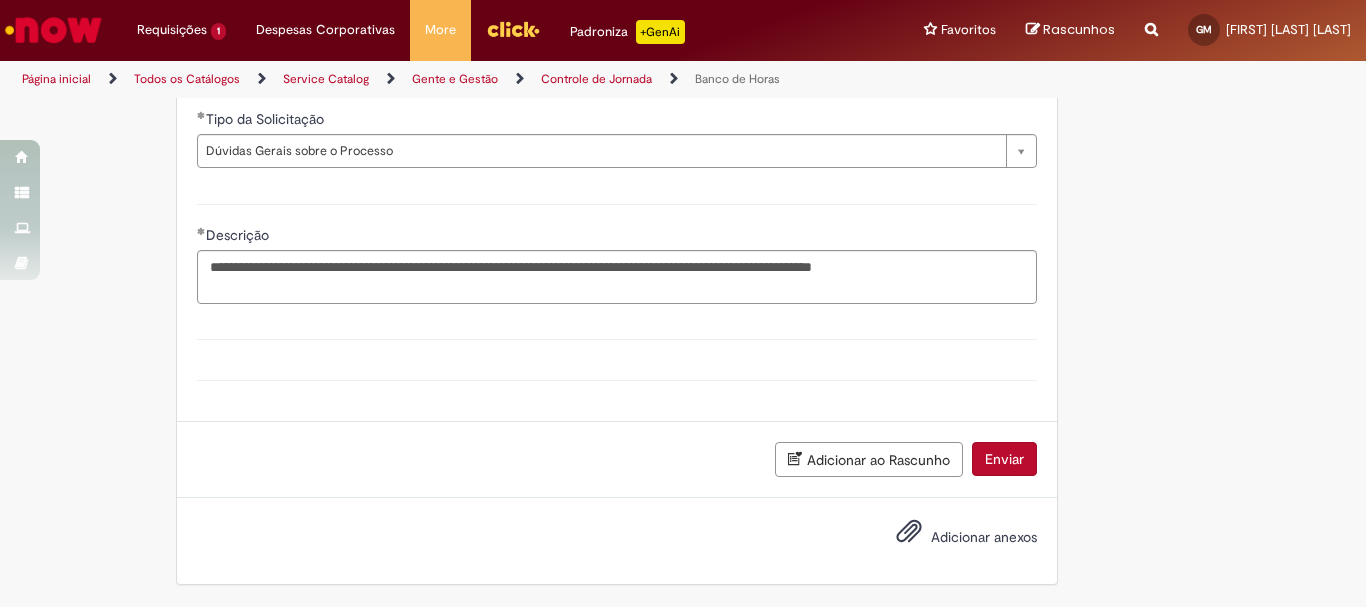 click on "Enviar" at bounding box center [1004, 459] 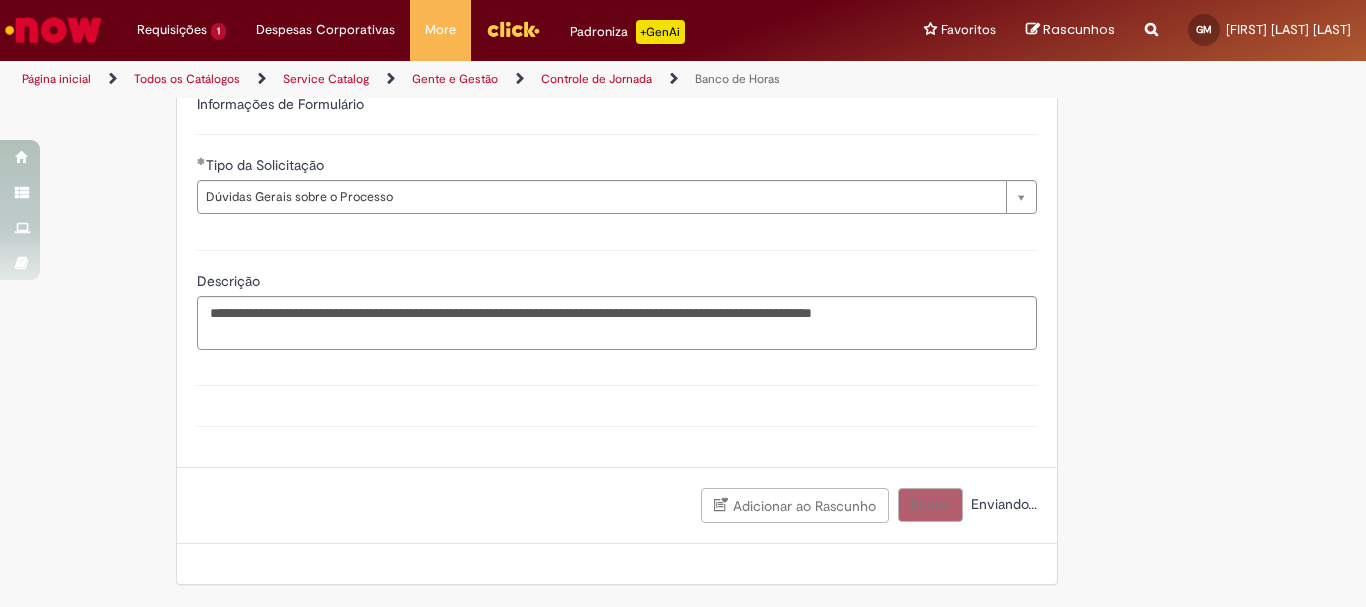 scroll, scrollTop: 1322, scrollLeft: 0, axis: vertical 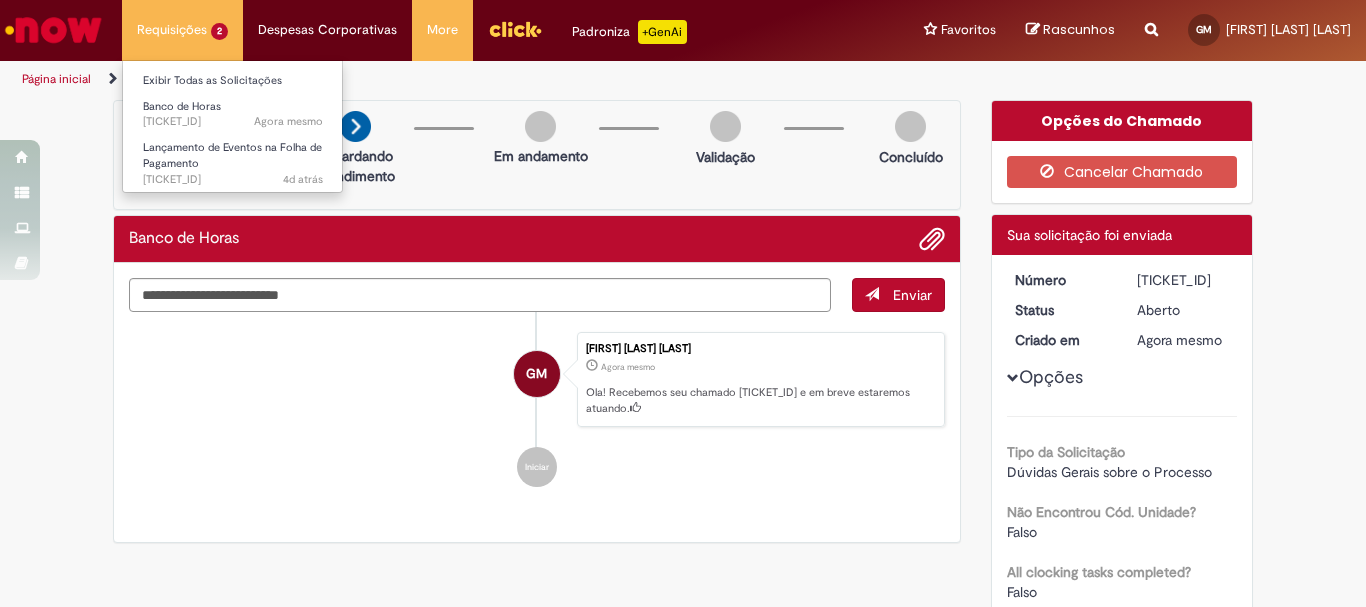click on "Requisições   2
Exibir Todas as Solicitações
Banco de Horas
Agora mesmo Agora mesmo  [TICKET_ID]
Lançamento de Eventos na Folha de Pagamento
4d atrás 4 dias atrás  [TICKET_ID]" at bounding box center [182, 30] 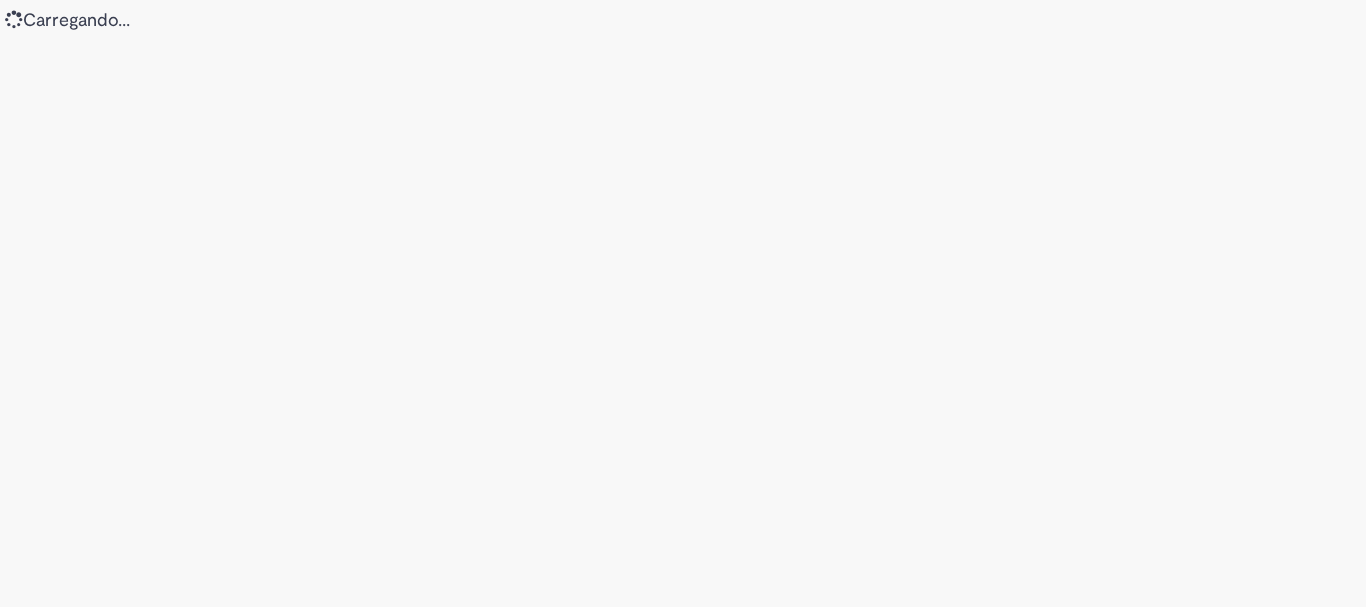 scroll, scrollTop: 0, scrollLeft: 0, axis: both 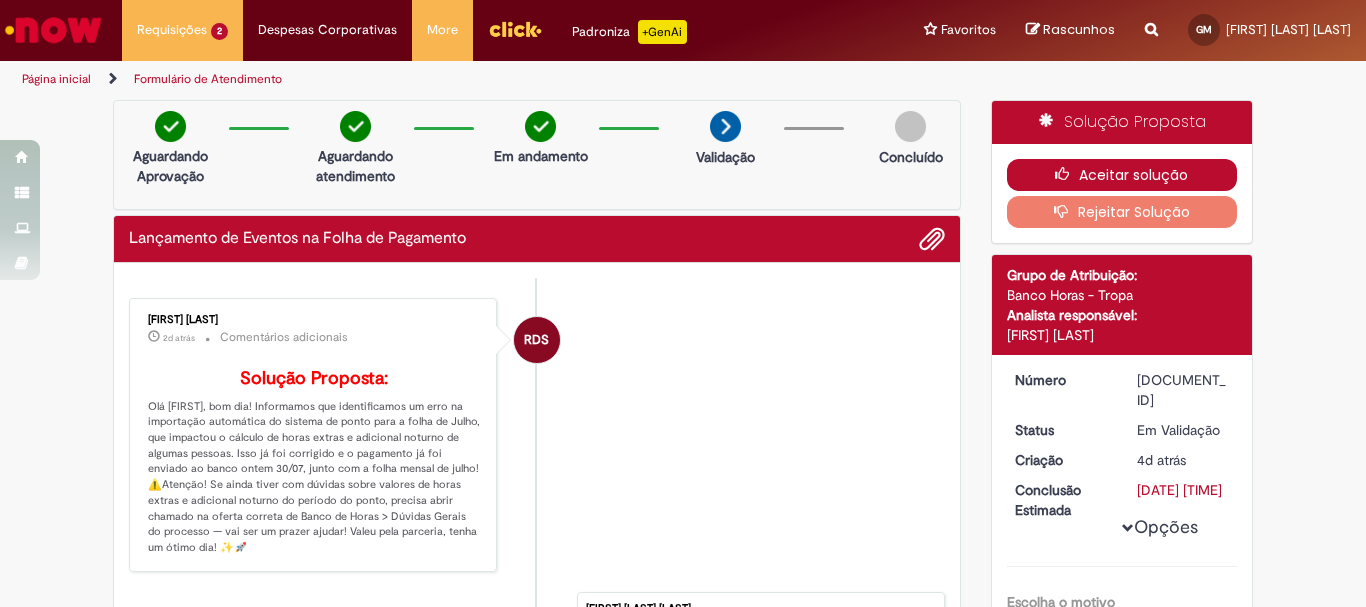 click on "Aceitar solução" at bounding box center [1122, 175] 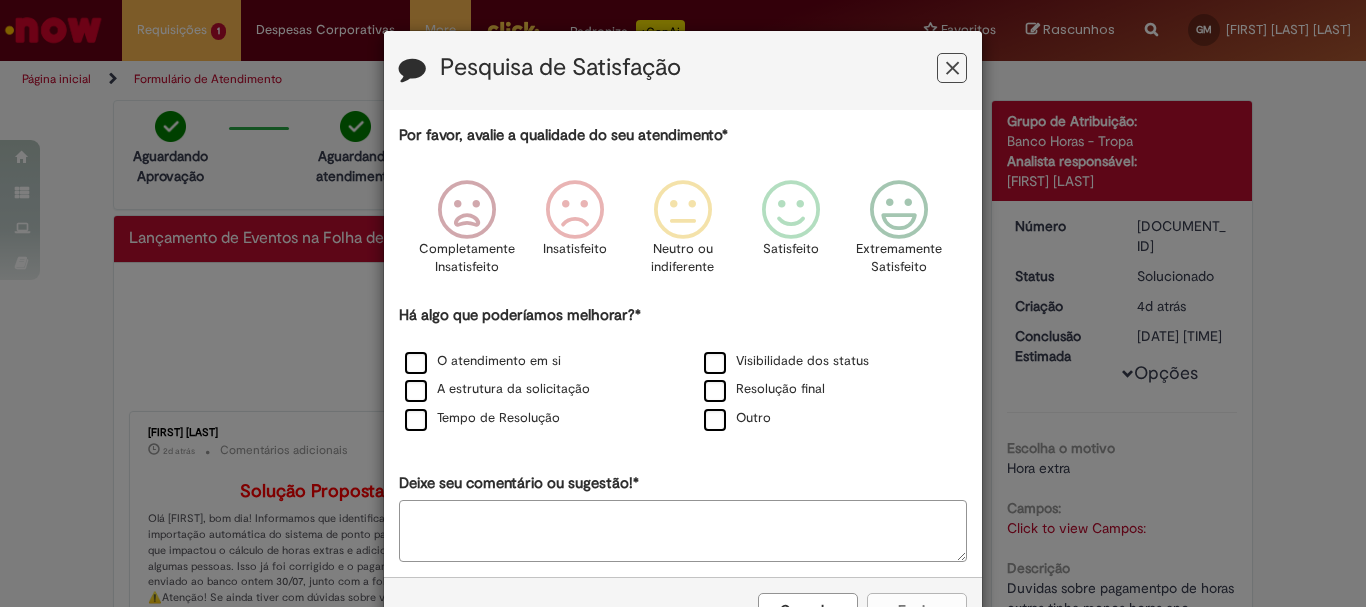 click at bounding box center (952, 68) 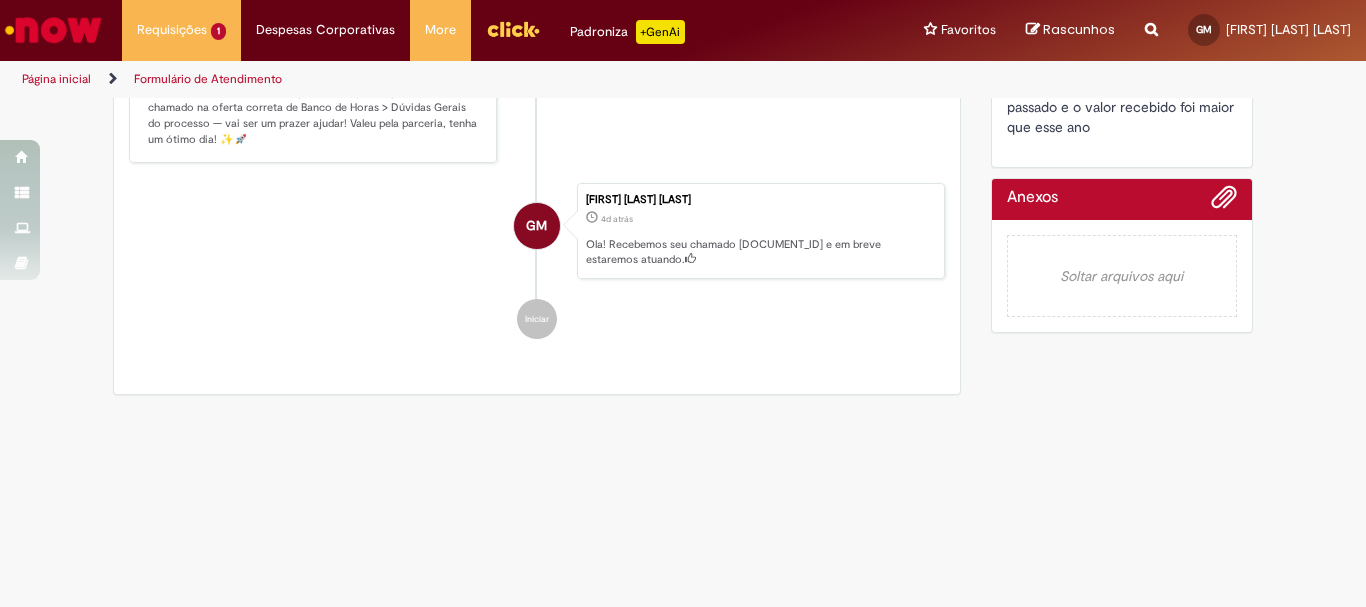 scroll, scrollTop: 253, scrollLeft: 0, axis: vertical 